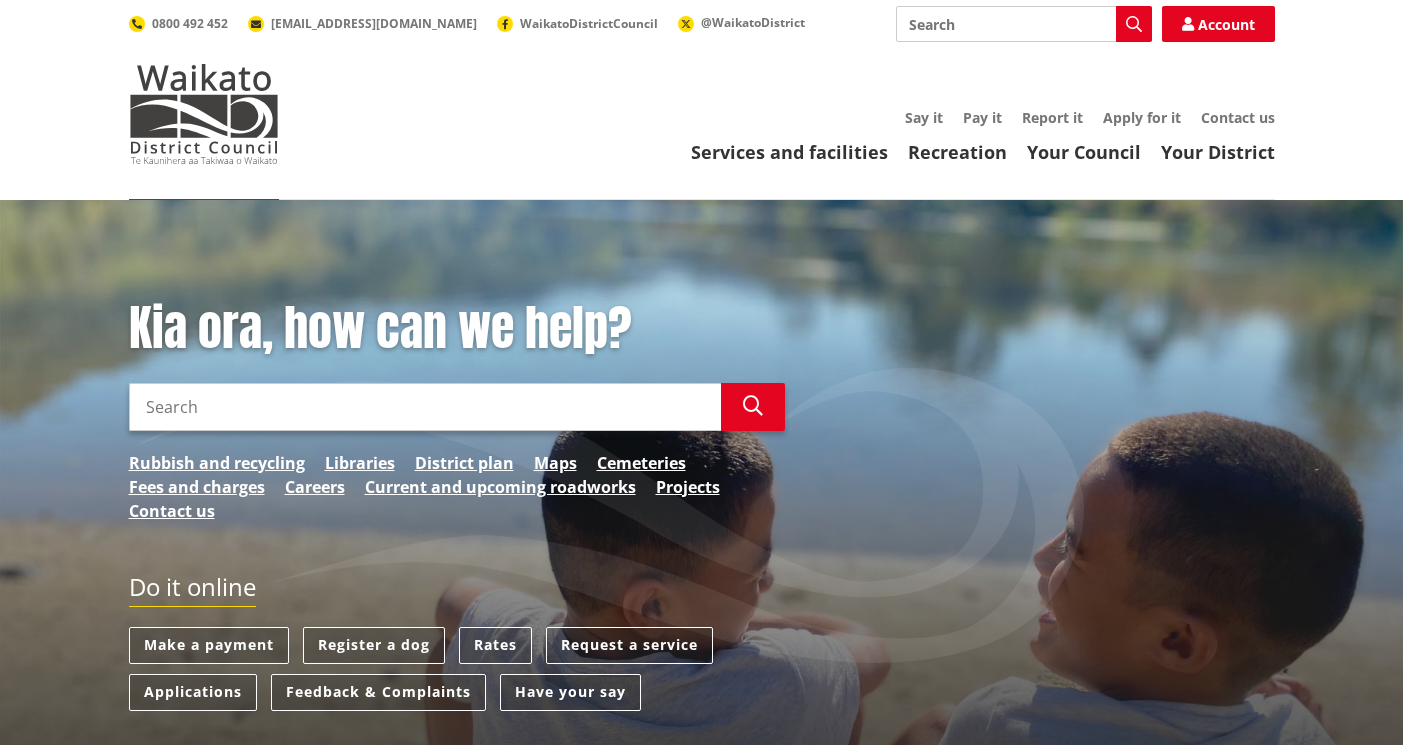 click on "Search" at bounding box center (425, 407) 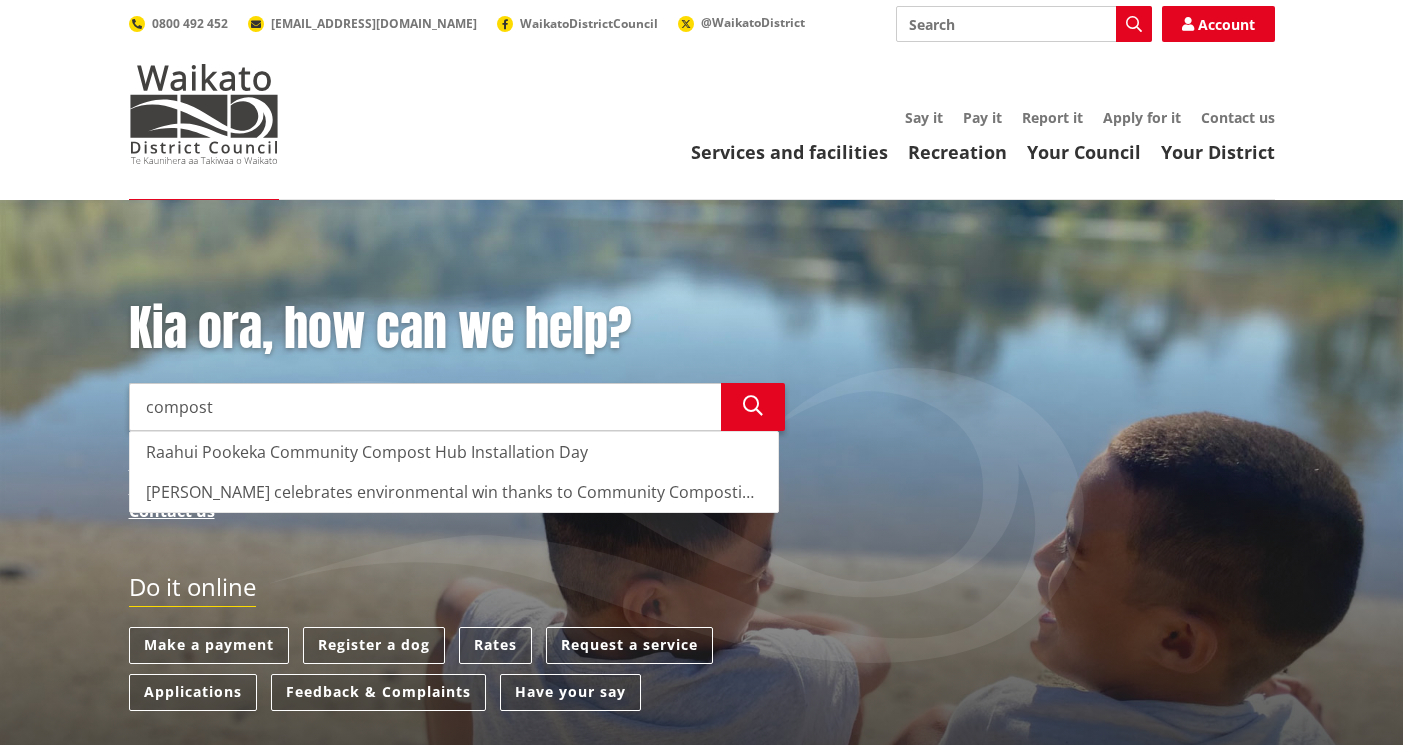 type on "compost" 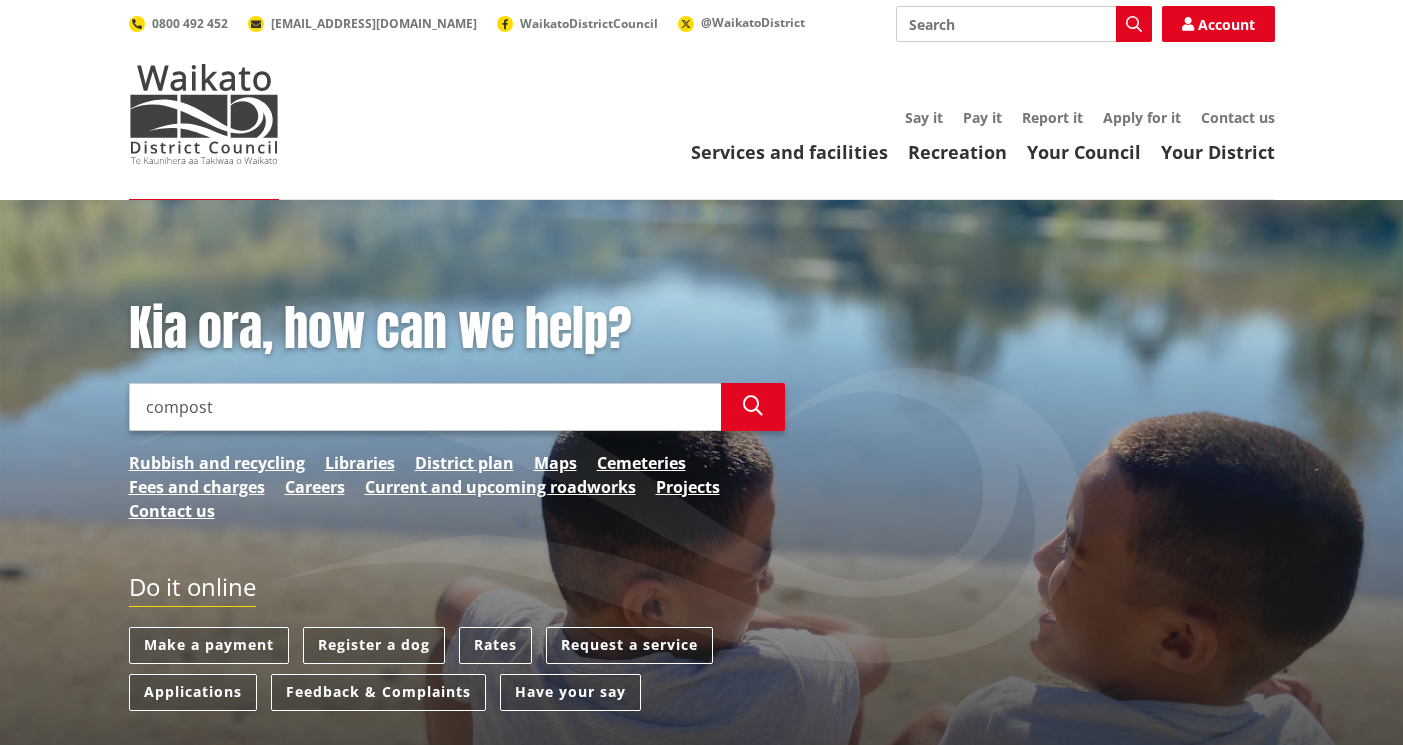 click on "Kia ora, how can we help?
Search
compost
Search
Raahui Pookeka Community Compost Hub Installation Day Te Kauwhata celebrates environmental win thanks to Community Composting Hub
Rubbish and recycling
Libraries
District plan
Maps
Cemeteries
Fees and charges
Careers
Current and upcoming roadworks
Projects
Contact us" at bounding box center [457, 421] 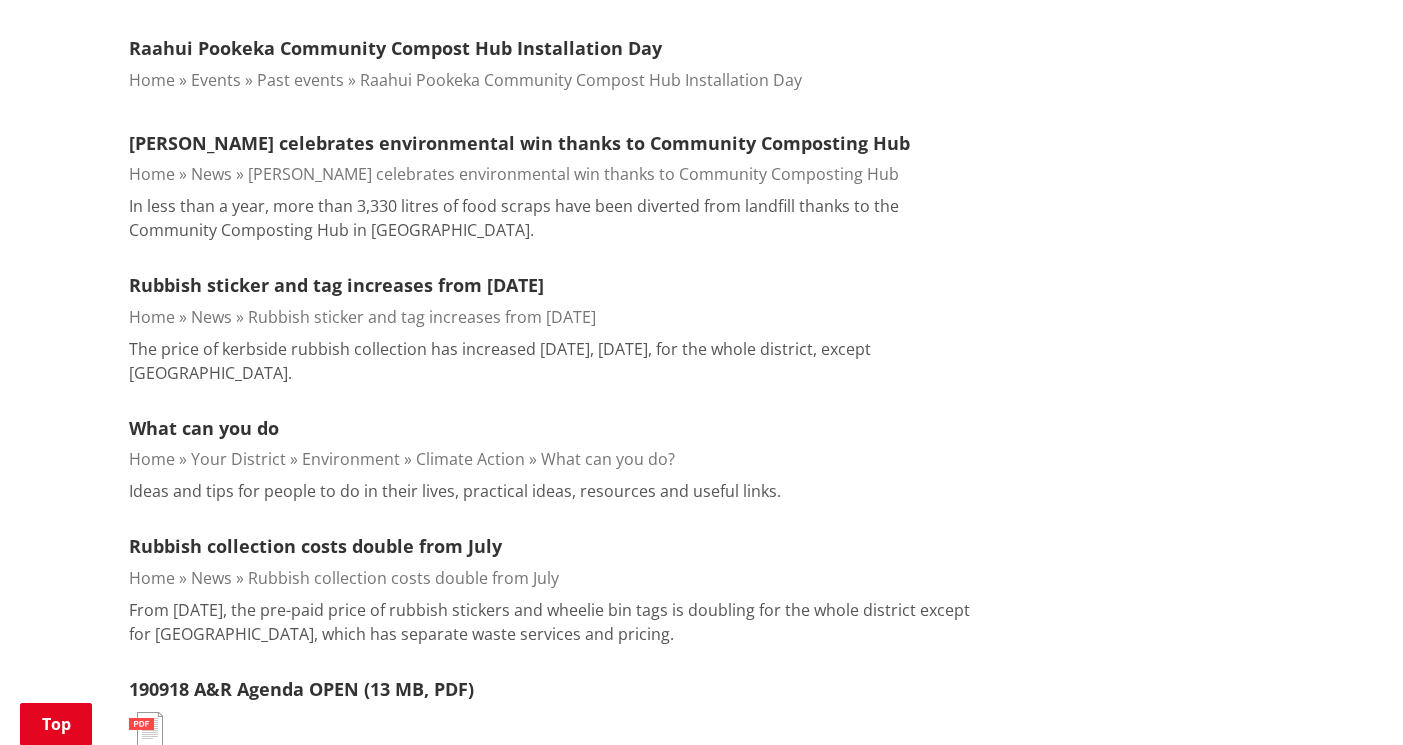 scroll, scrollTop: 631, scrollLeft: 0, axis: vertical 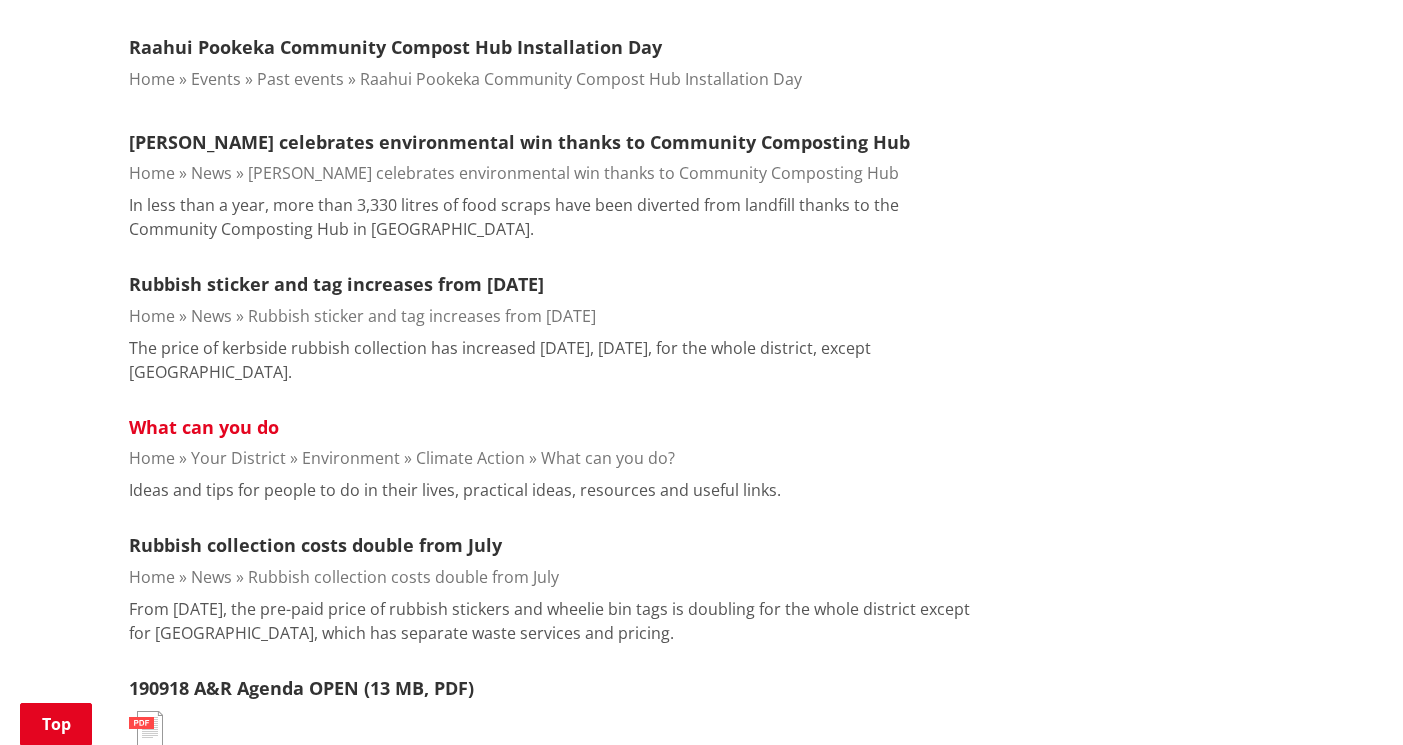 click on "What can you do" at bounding box center [204, 427] 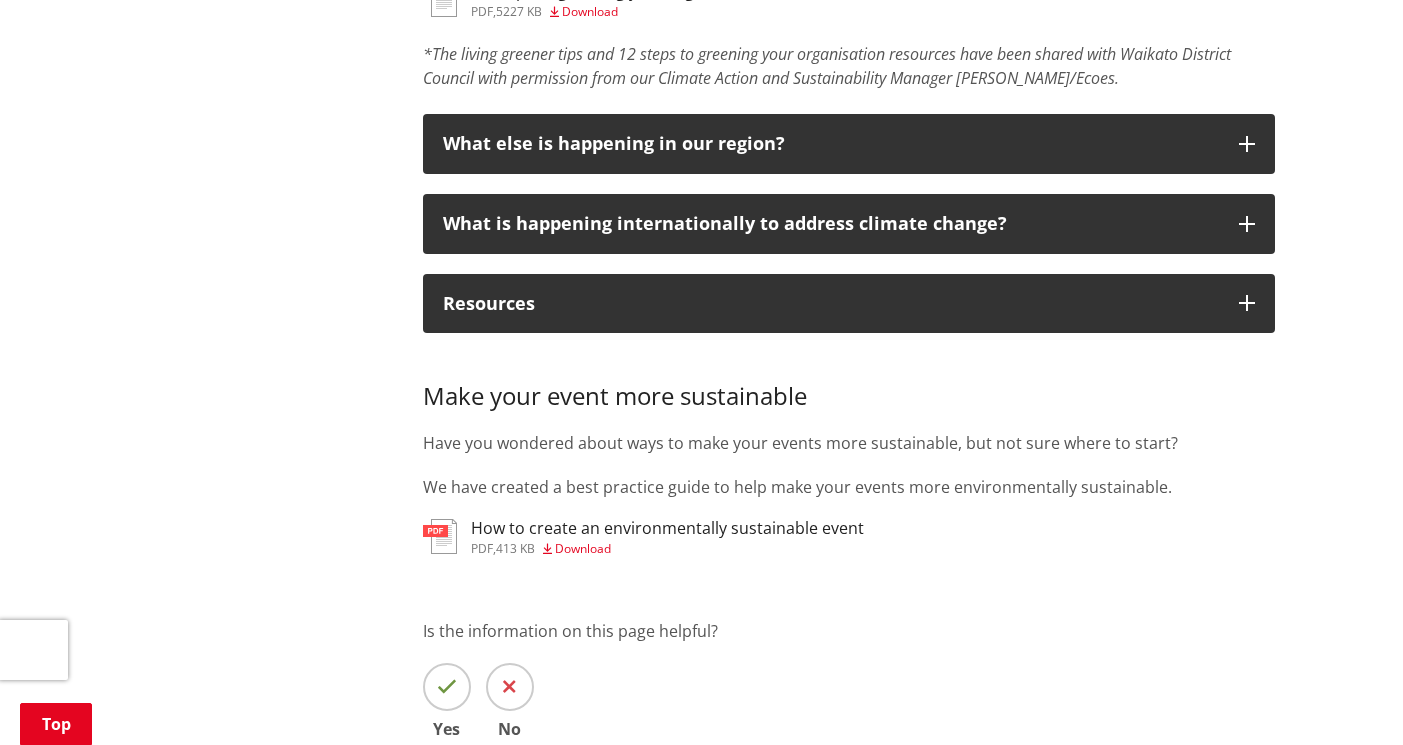 scroll, scrollTop: 1430, scrollLeft: 0, axis: vertical 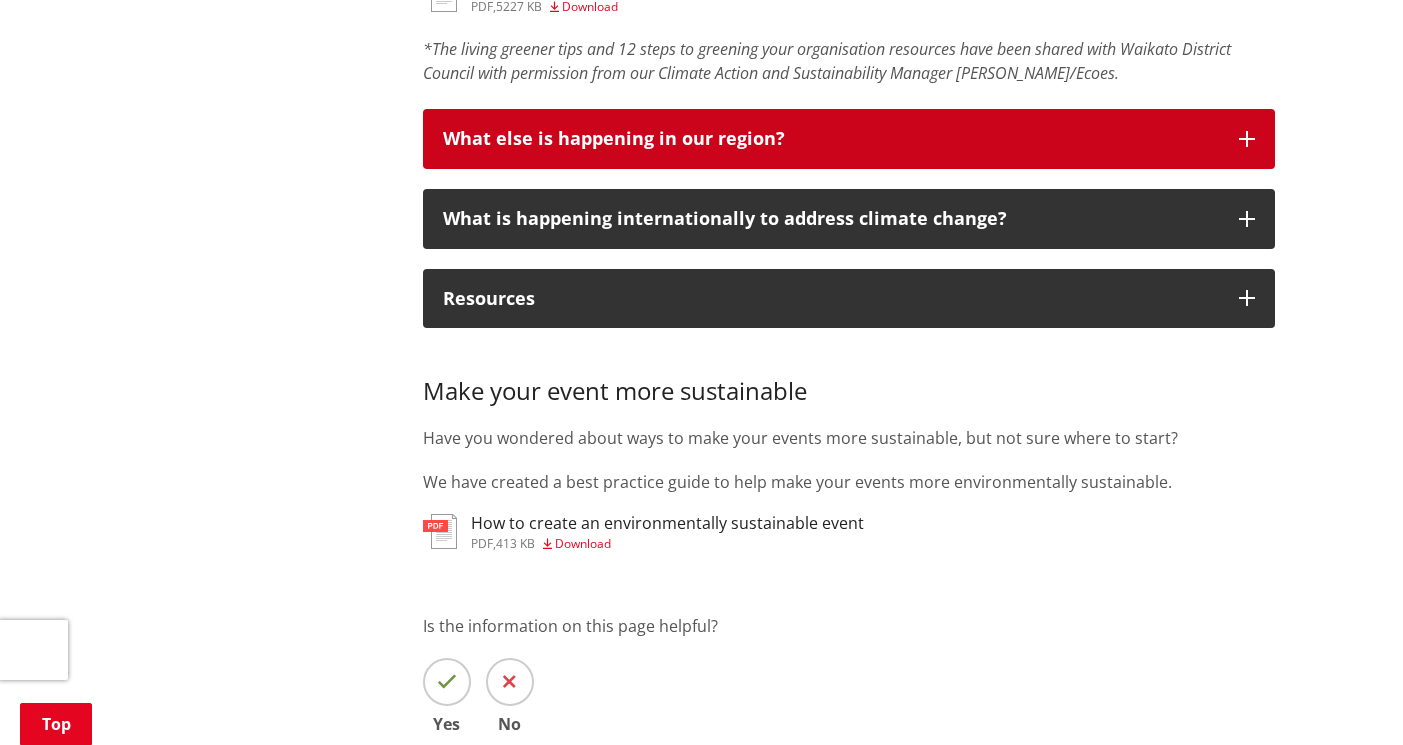 click on "What else is happening in our region?" at bounding box center (831, 139) 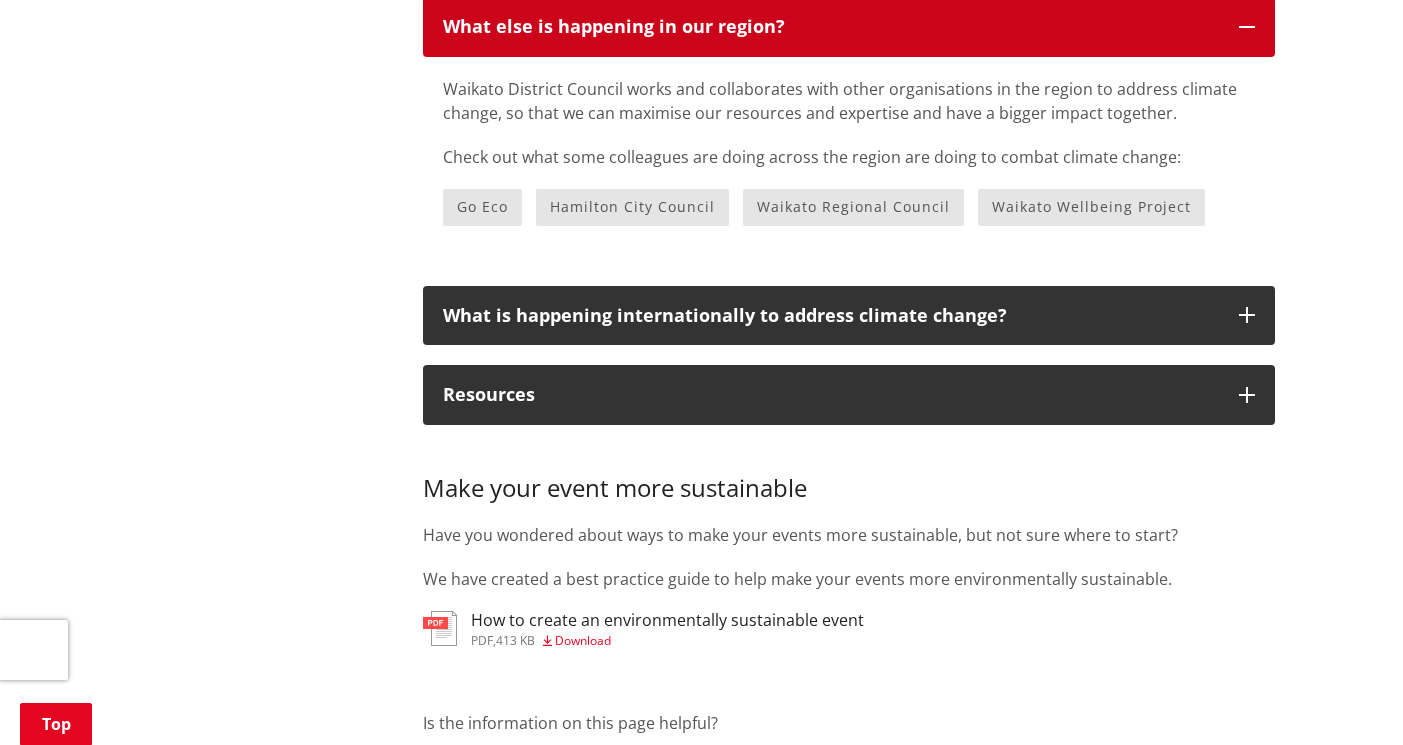 scroll, scrollTop: 1545, scrollLeft: 0, axis: vertical 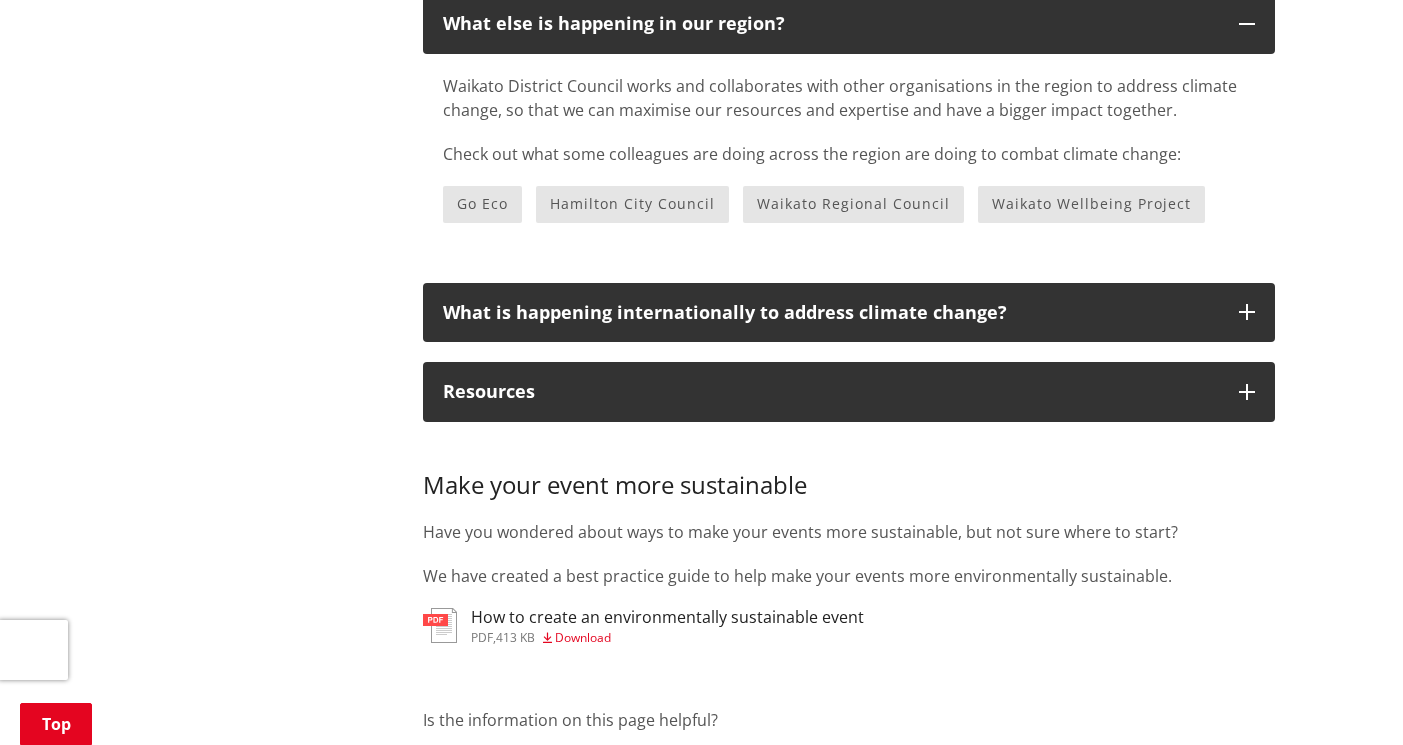 click on "12 steps to greening your organisation" at bounding box center (617, -129) 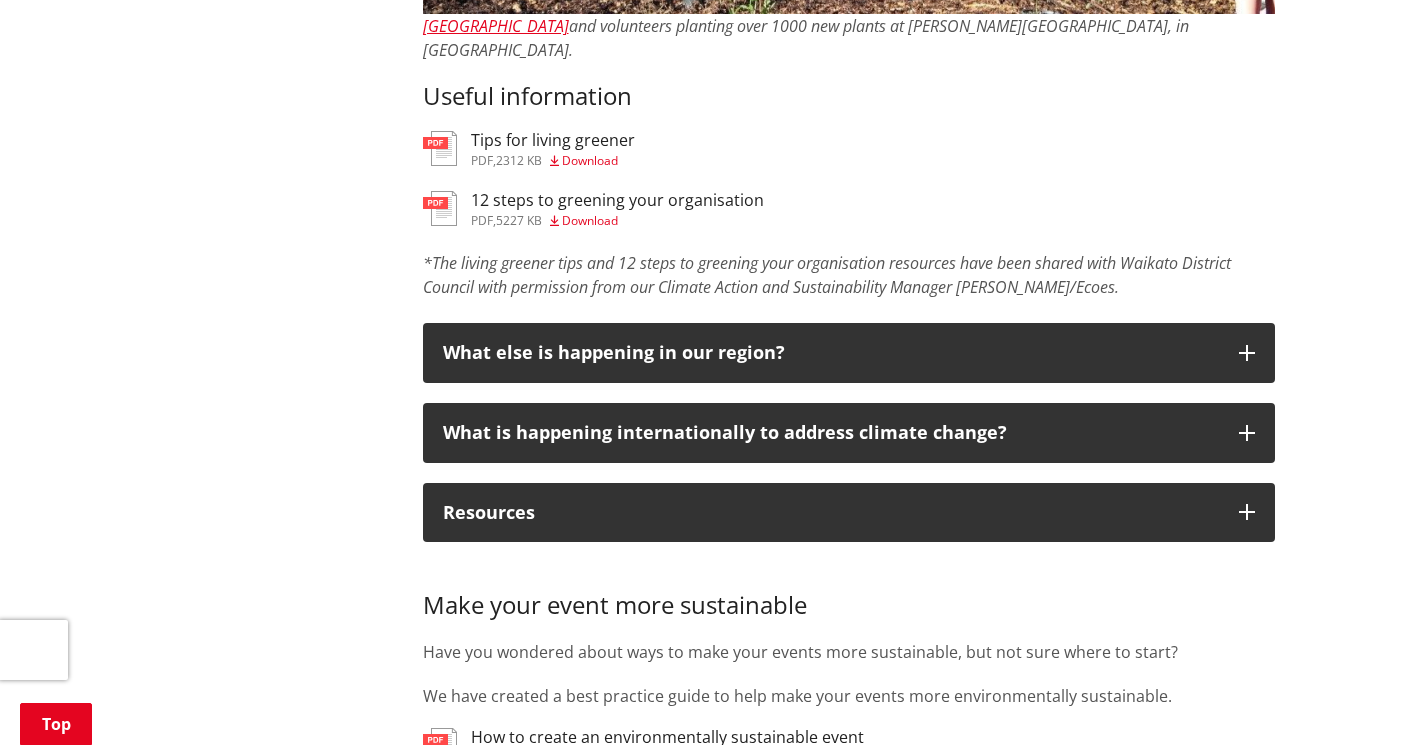 scroll, scrollTop: 1541, scrollLeft: 0, axis: vertical 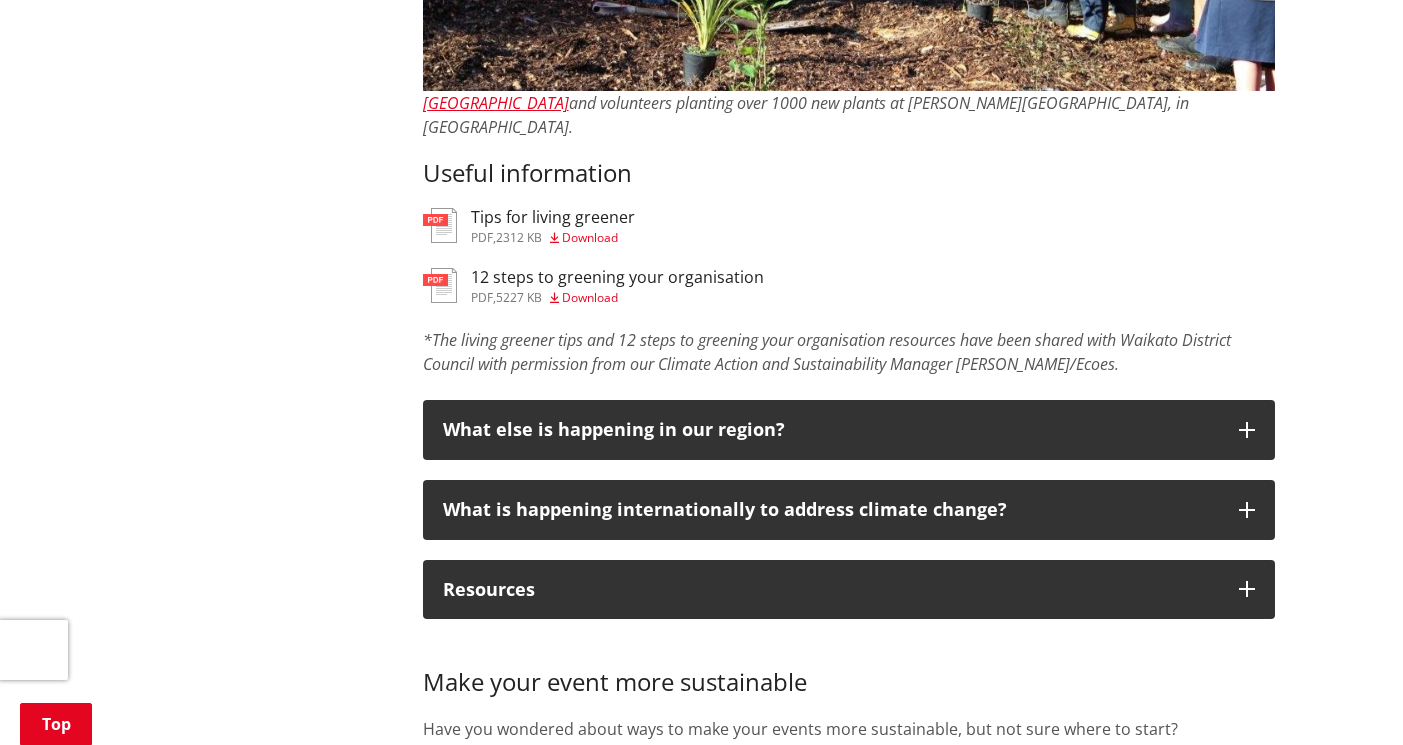 click on "Tips for living greener" at bounding box center (553, 217) 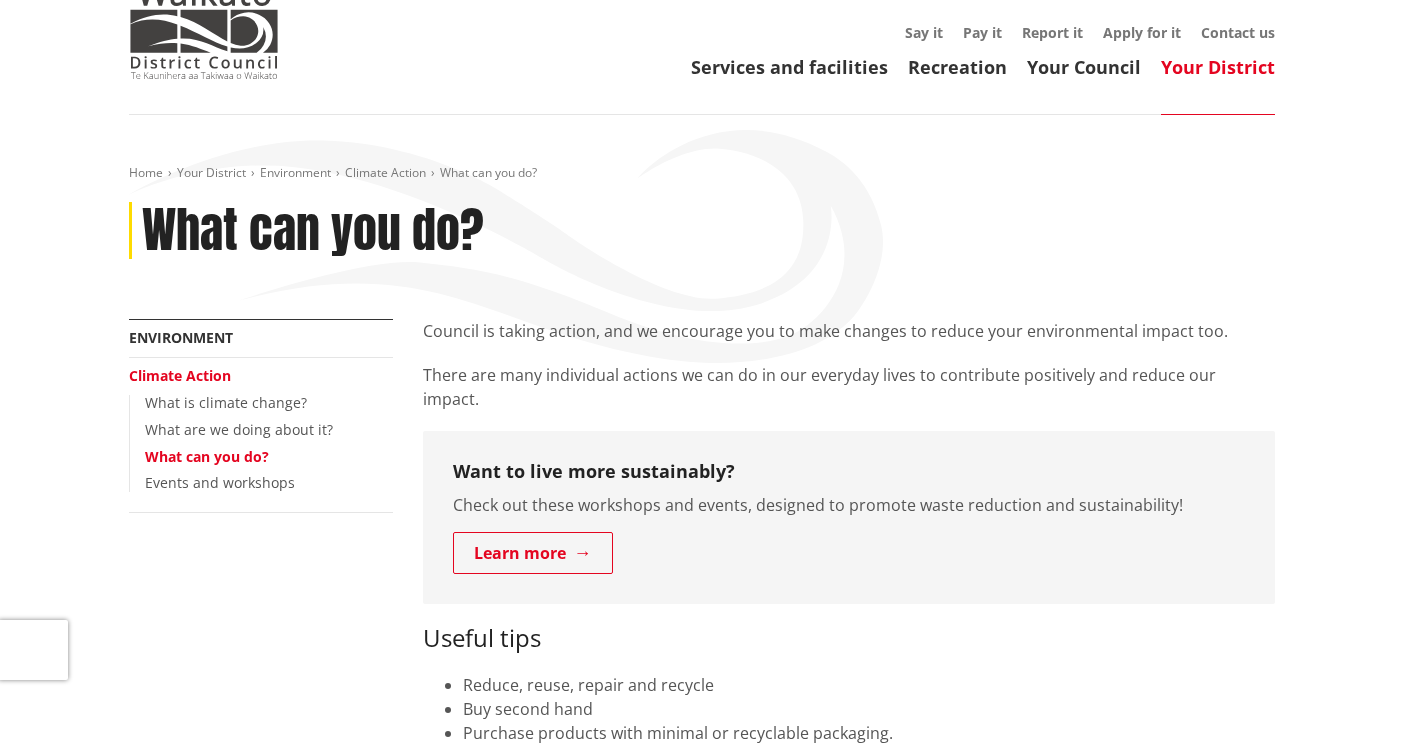 scroll, scrollTop: 0, scrollLeft: 0, axis: both 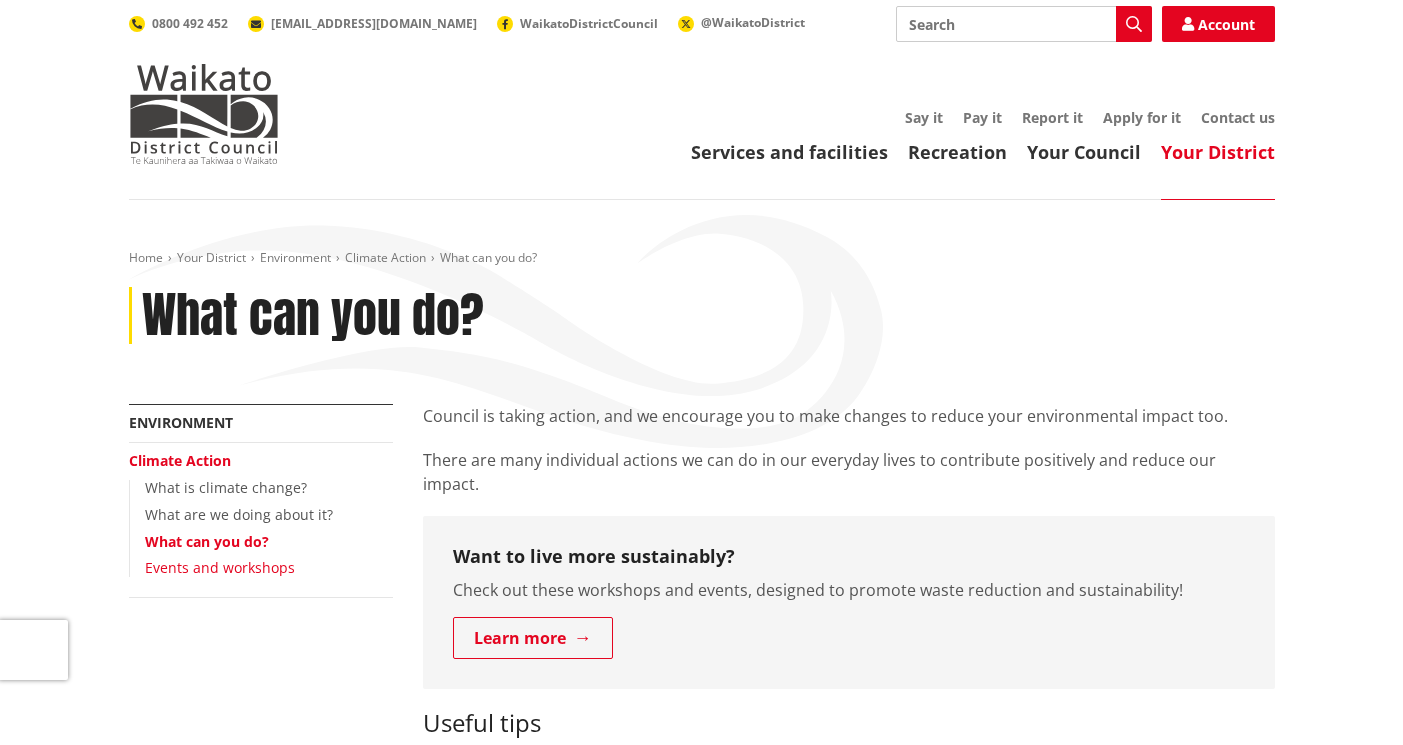 click on "Events and workshops" at bounding box center (220, 567) 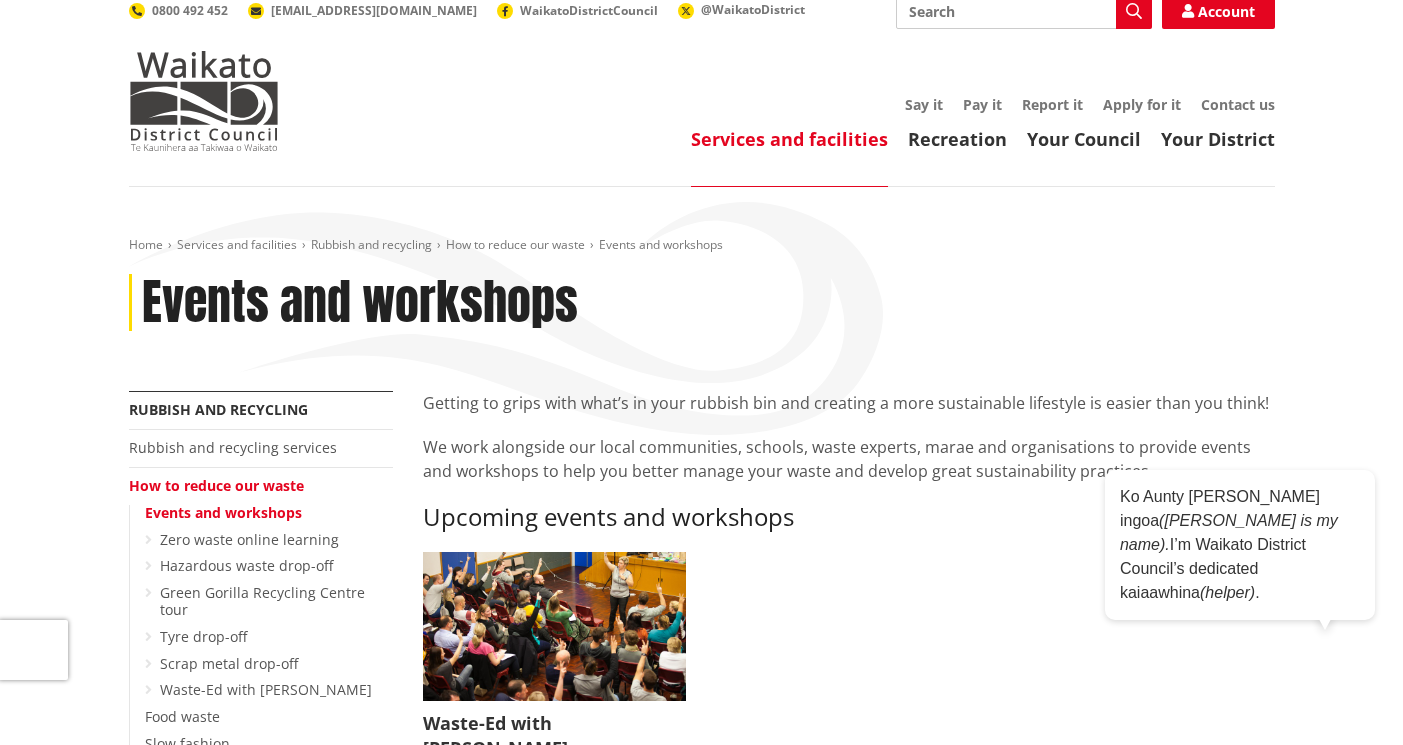scroll, scrollTop: 0, scrollLeft: 0, axis: both 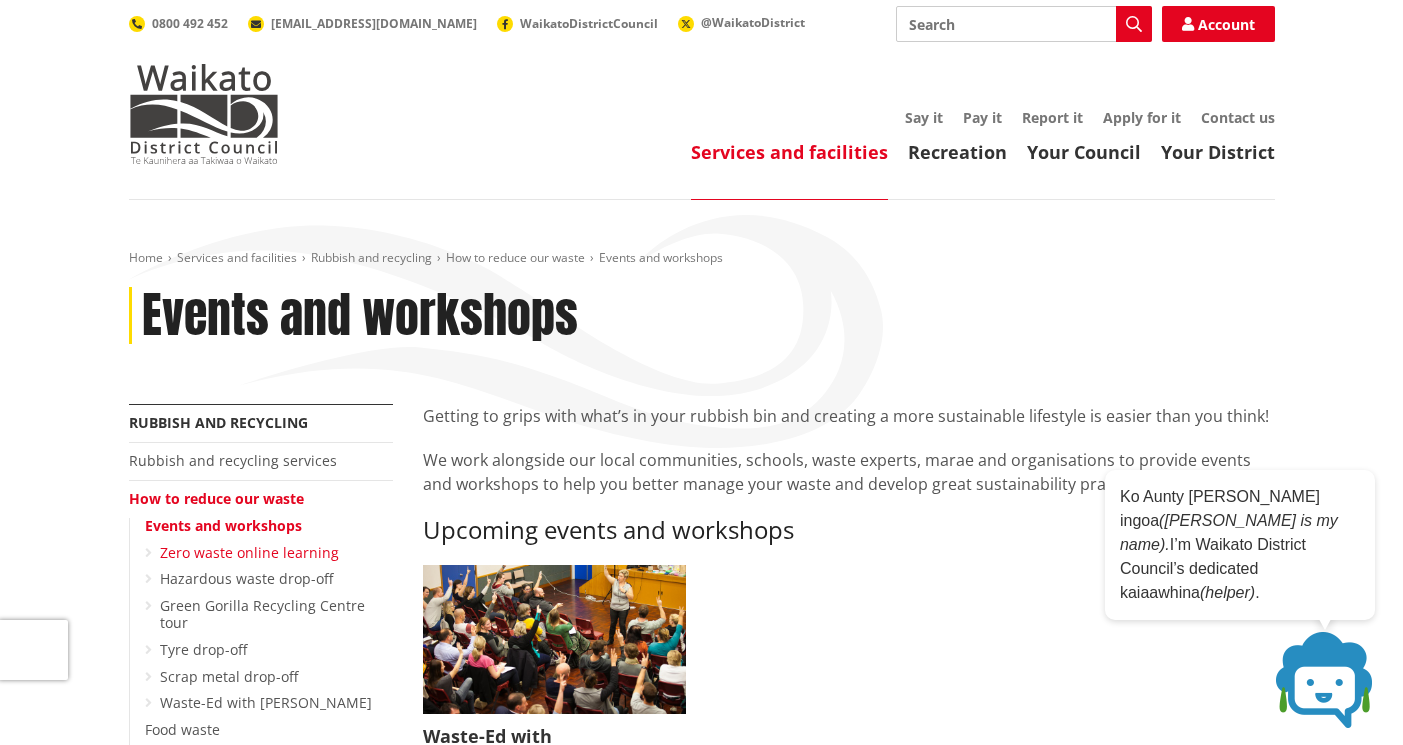 click on "Zero waste online learning" at bounding box center (249, 552) 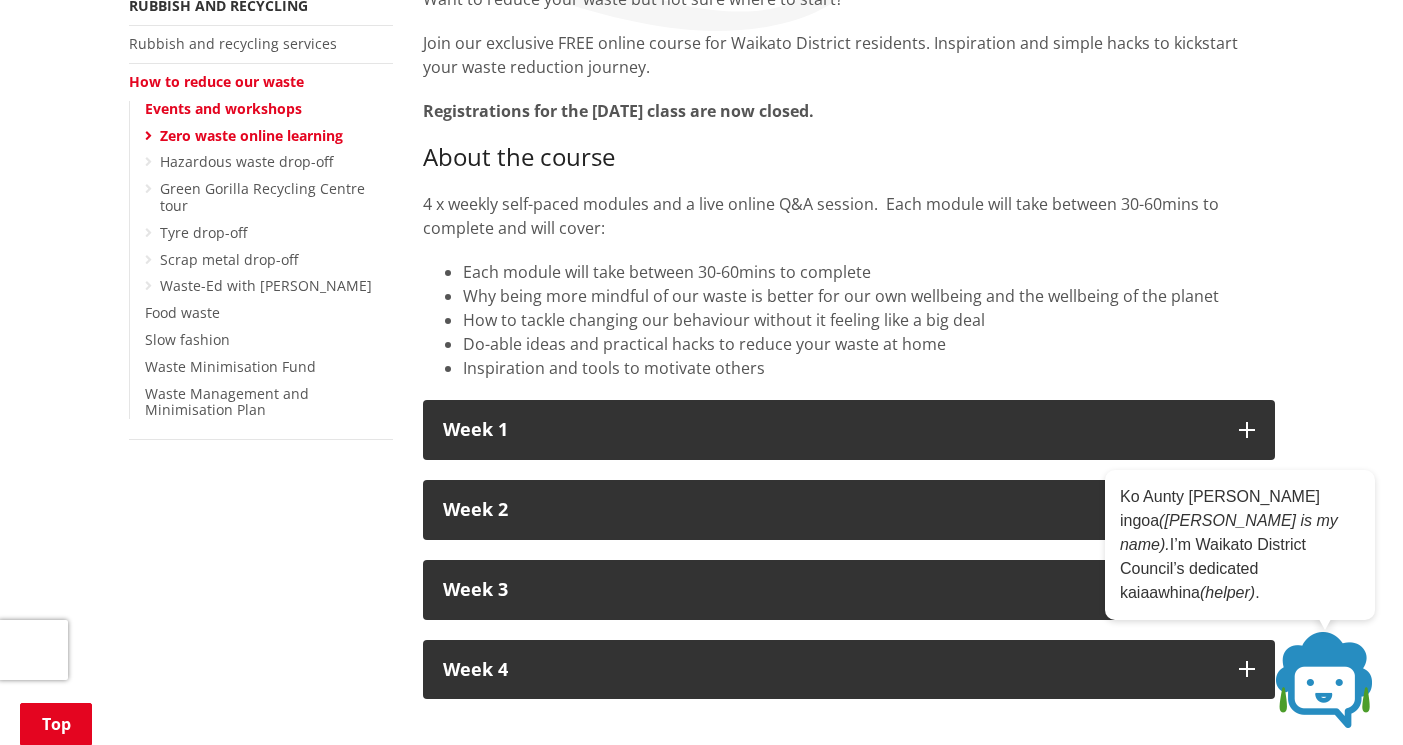 scroll, scrollTop: 419, scrollLeft: 0, axis: vertical 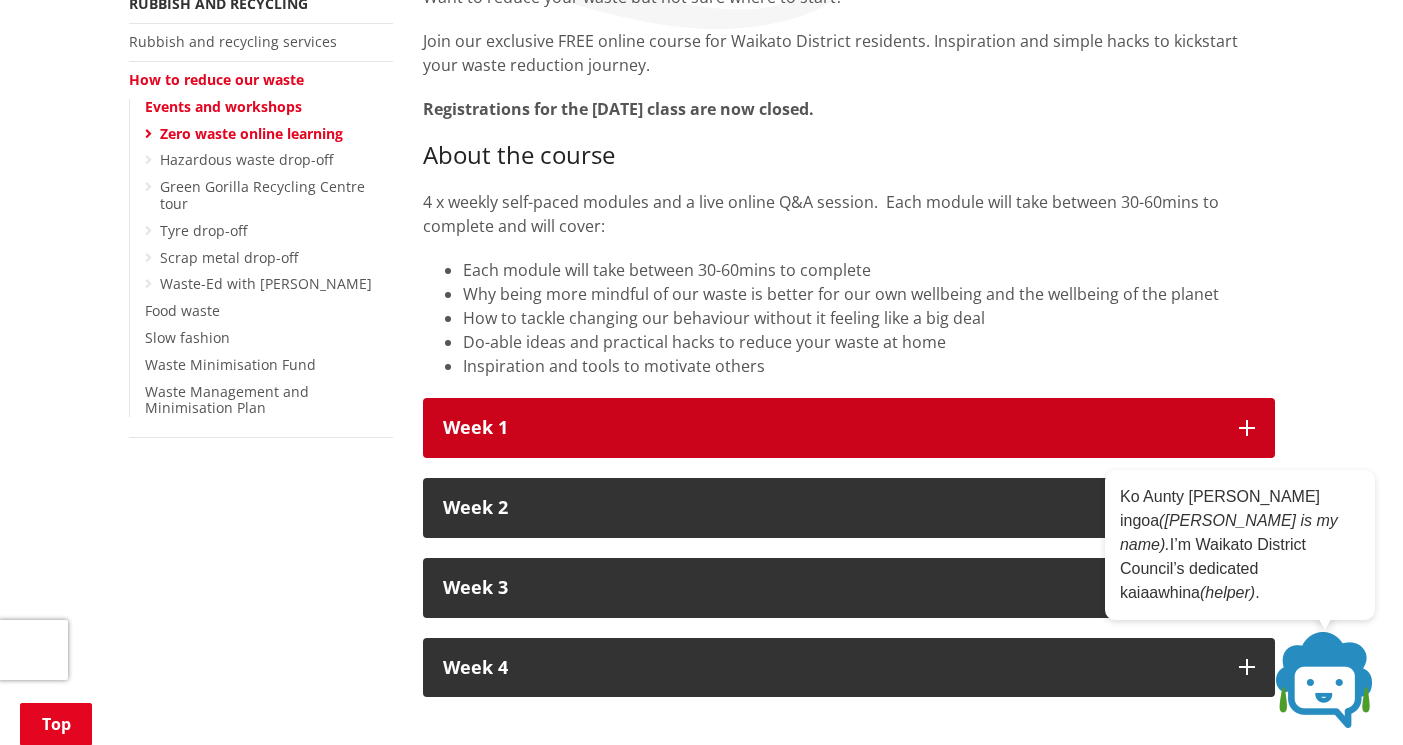 click on "Week 1" at bounding box center (849, 428) 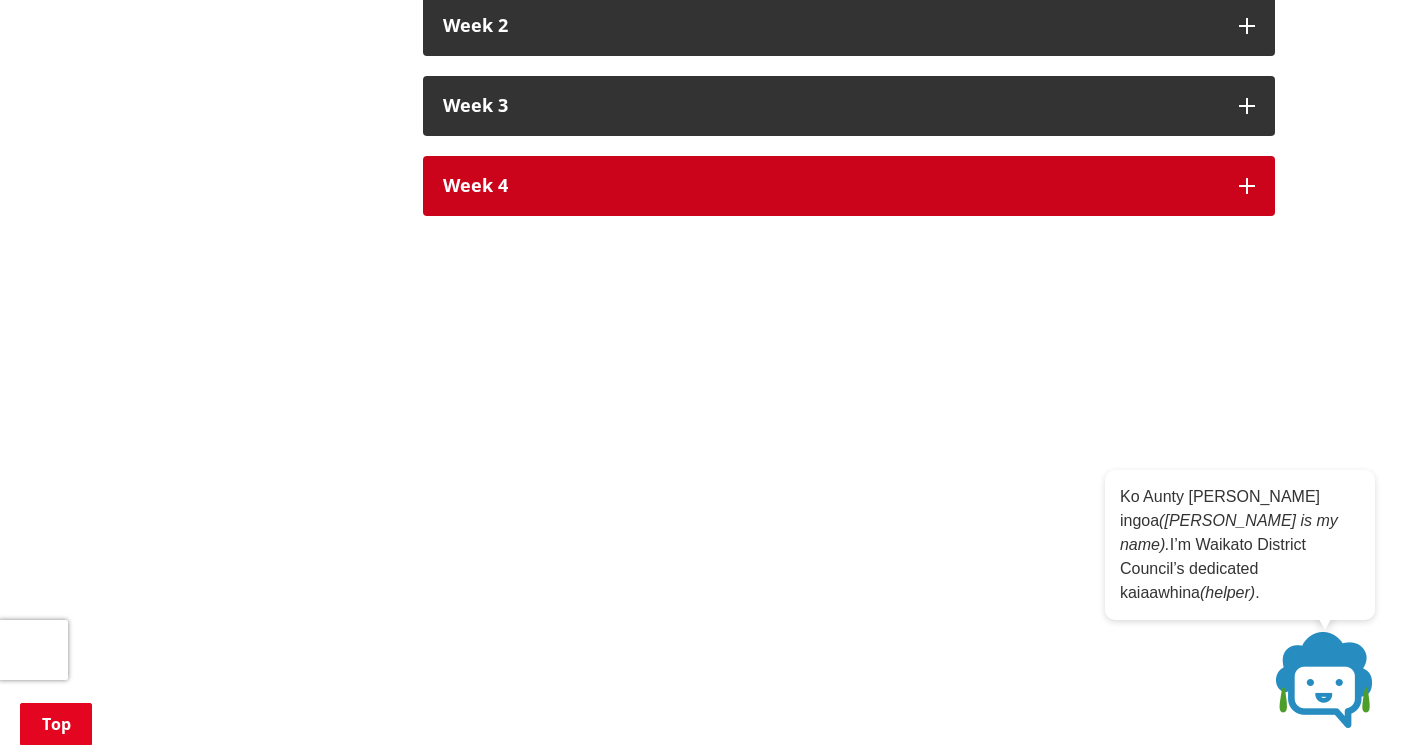 scroll, scrollTop: 1133, scrollLeft: 0, axis: vertical 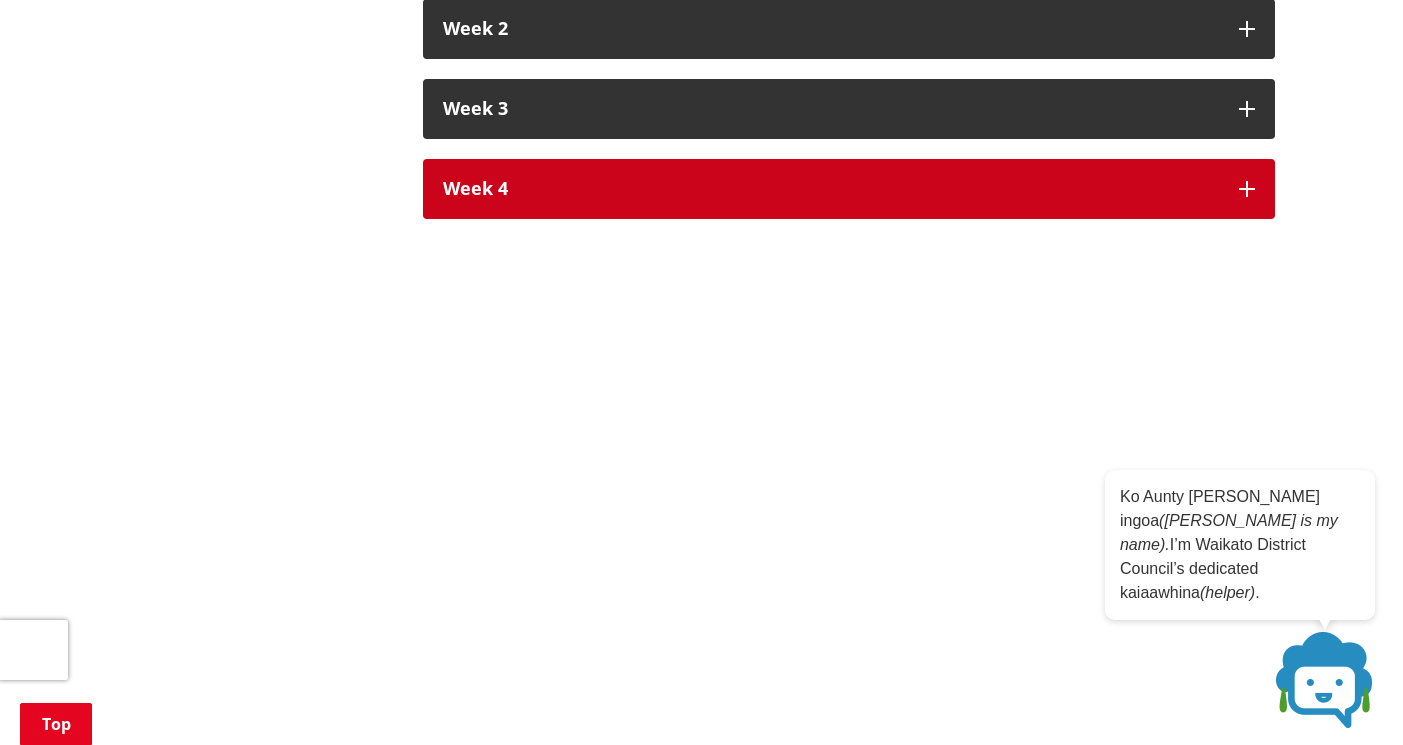 click on "Week 4" at bounding box center [831, 189] 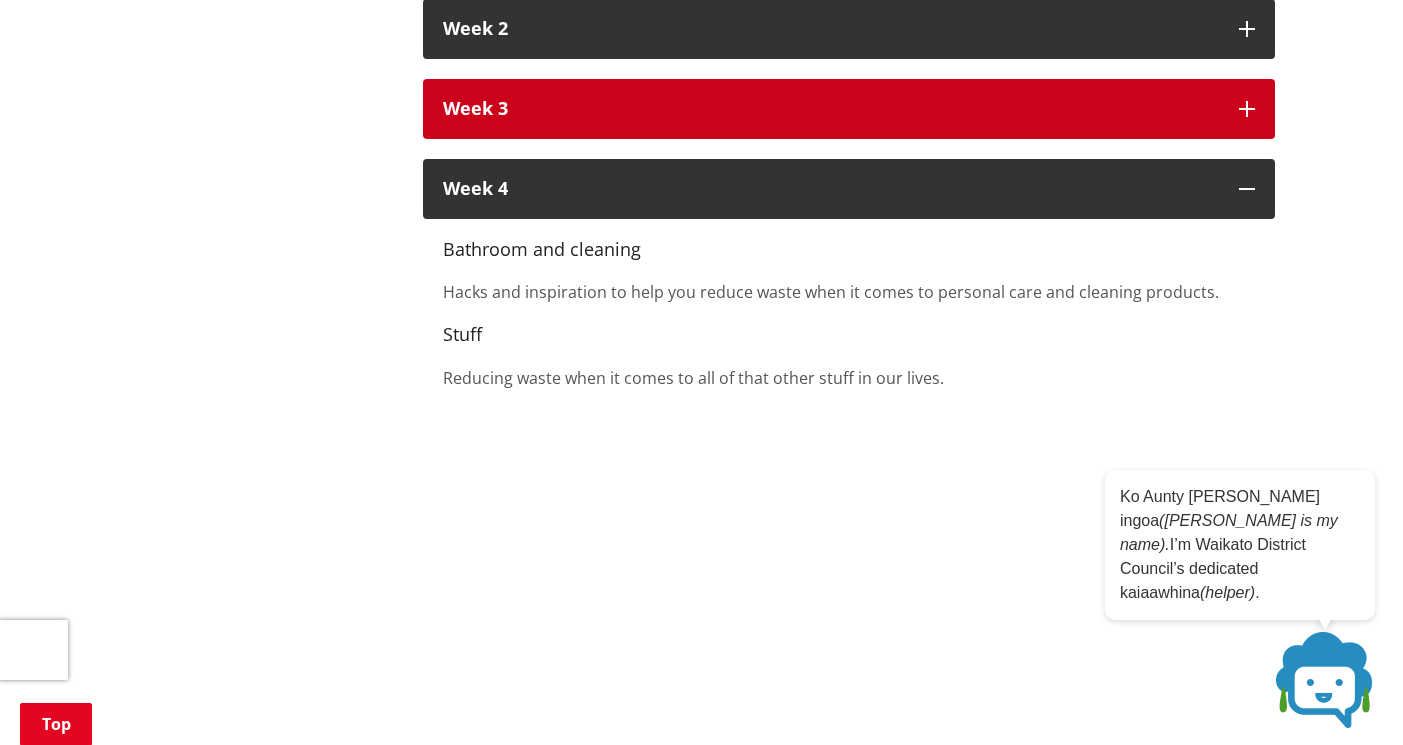 click on "Week 3" at bounding box center [849, 109] 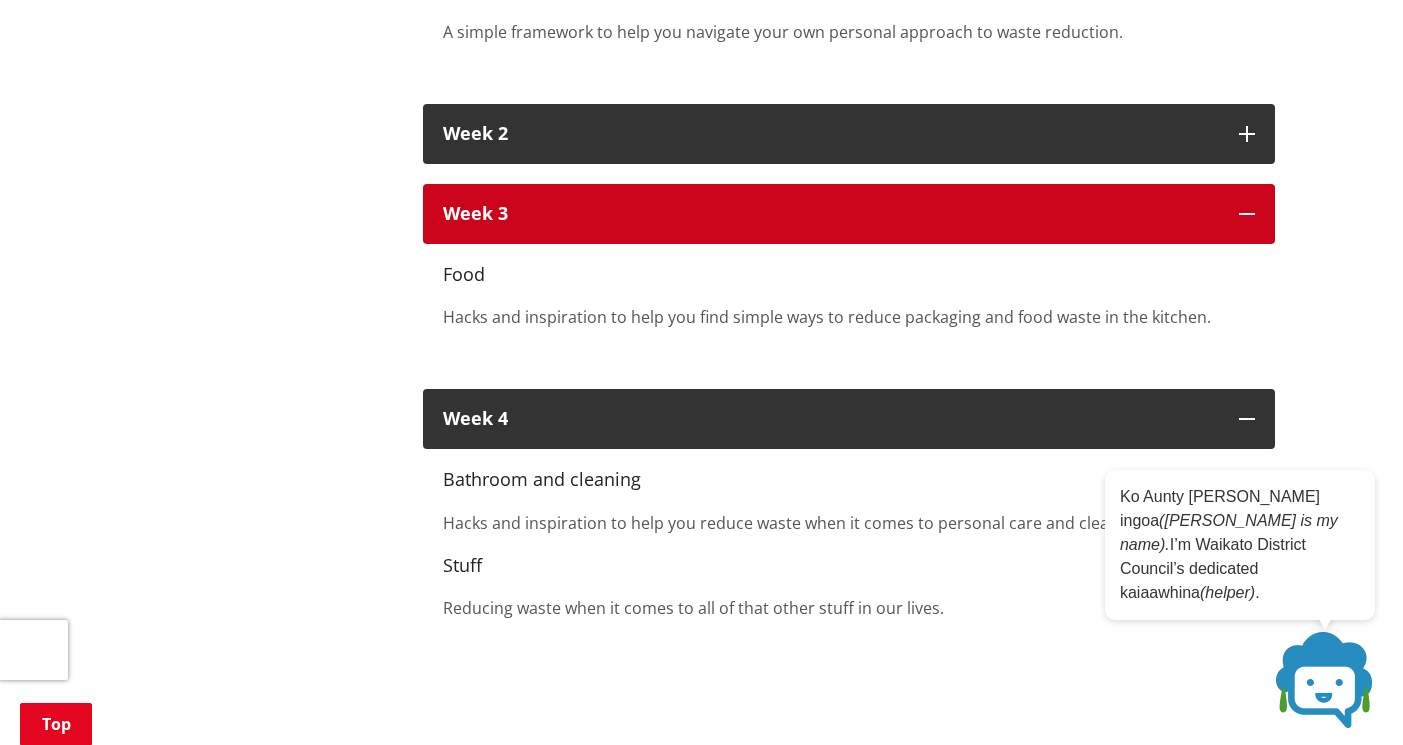 scroll, scrollTop: 1026, scrollLeft: 0, axis: vertical 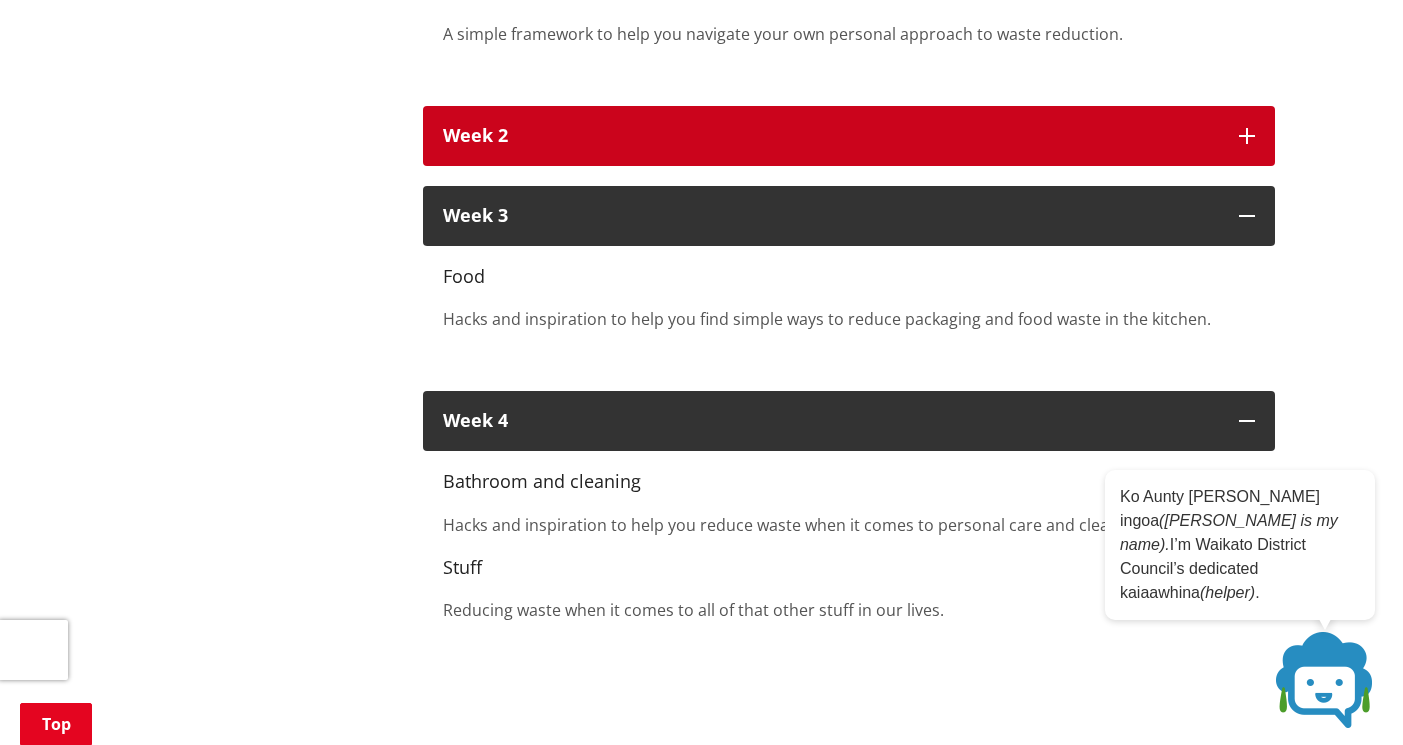 click on "Week 2" at bounding box center [831, 136] 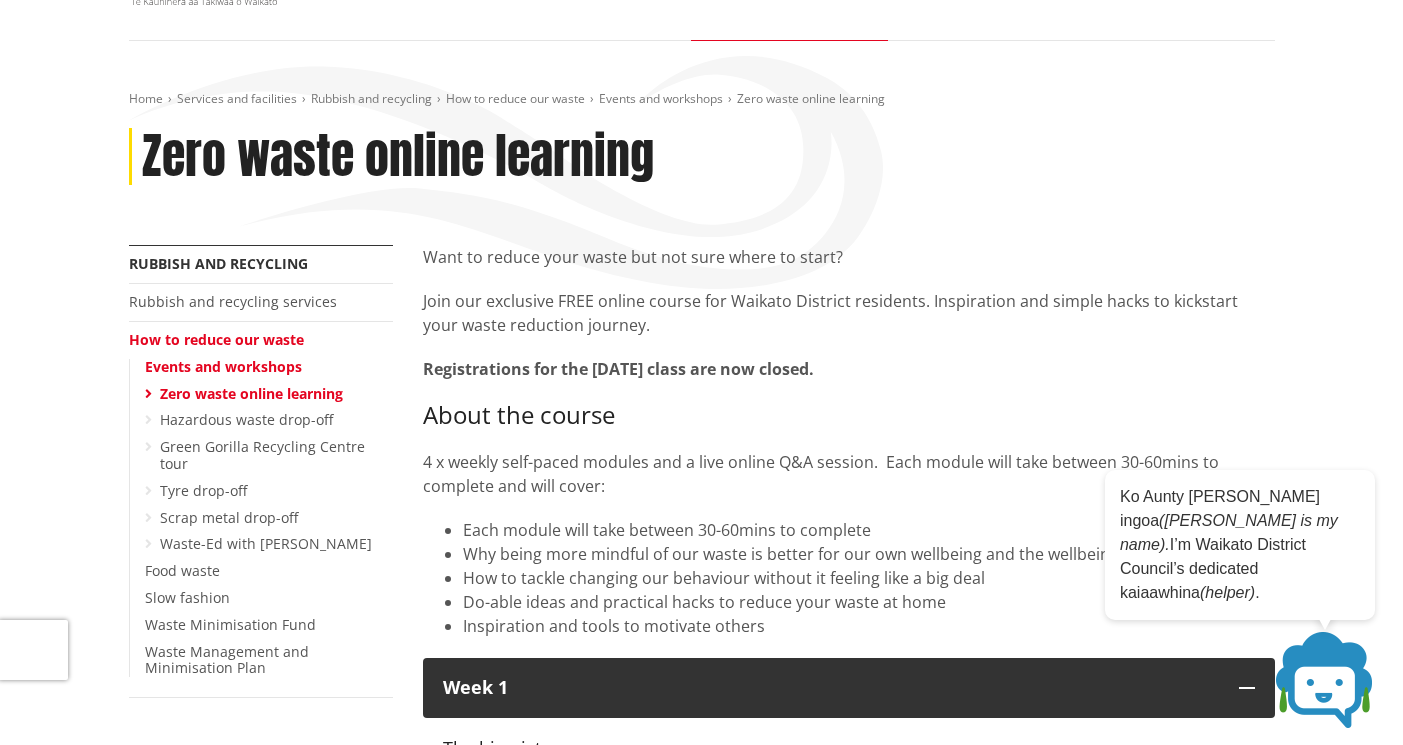 scroll, scrollTop: 0, scrollLeft: 0, axis: both 